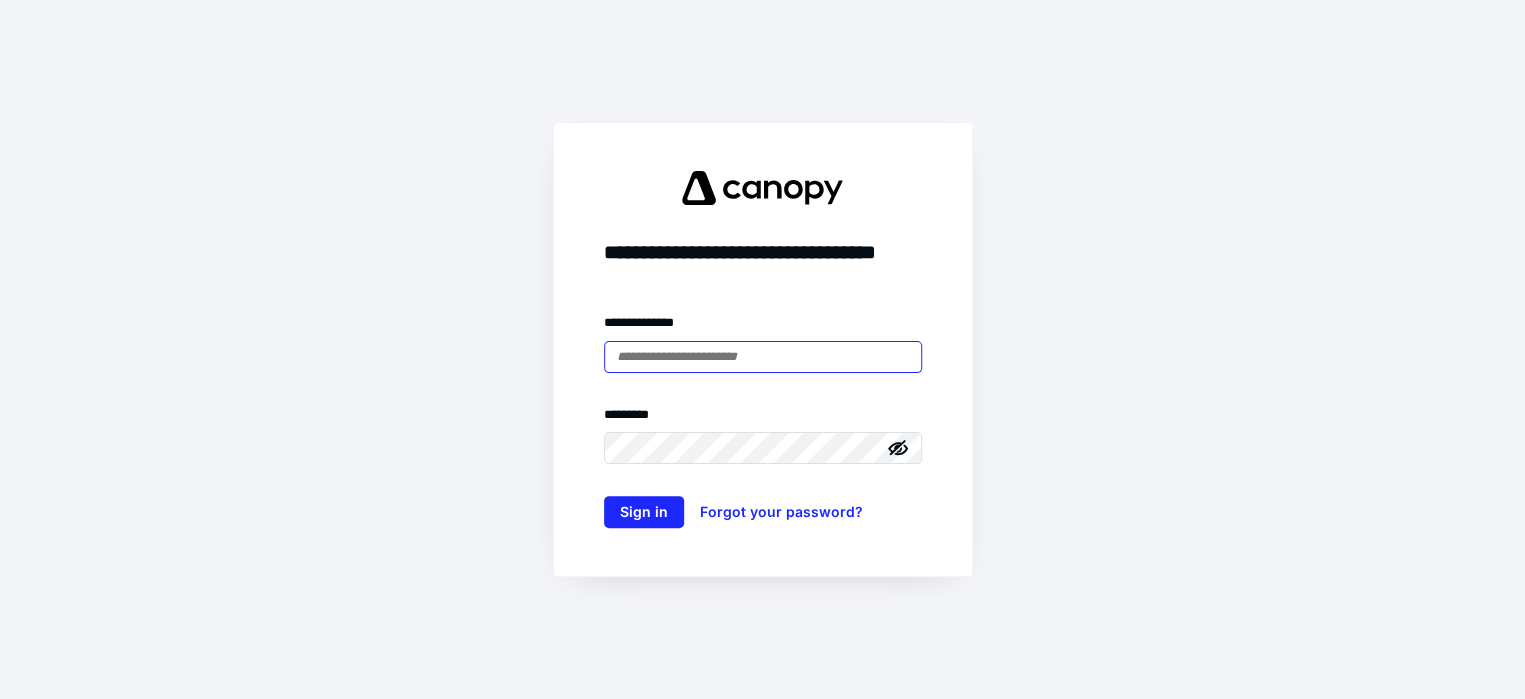 scroll, scrollTop: 0, scrollLeft: 0, axis: both 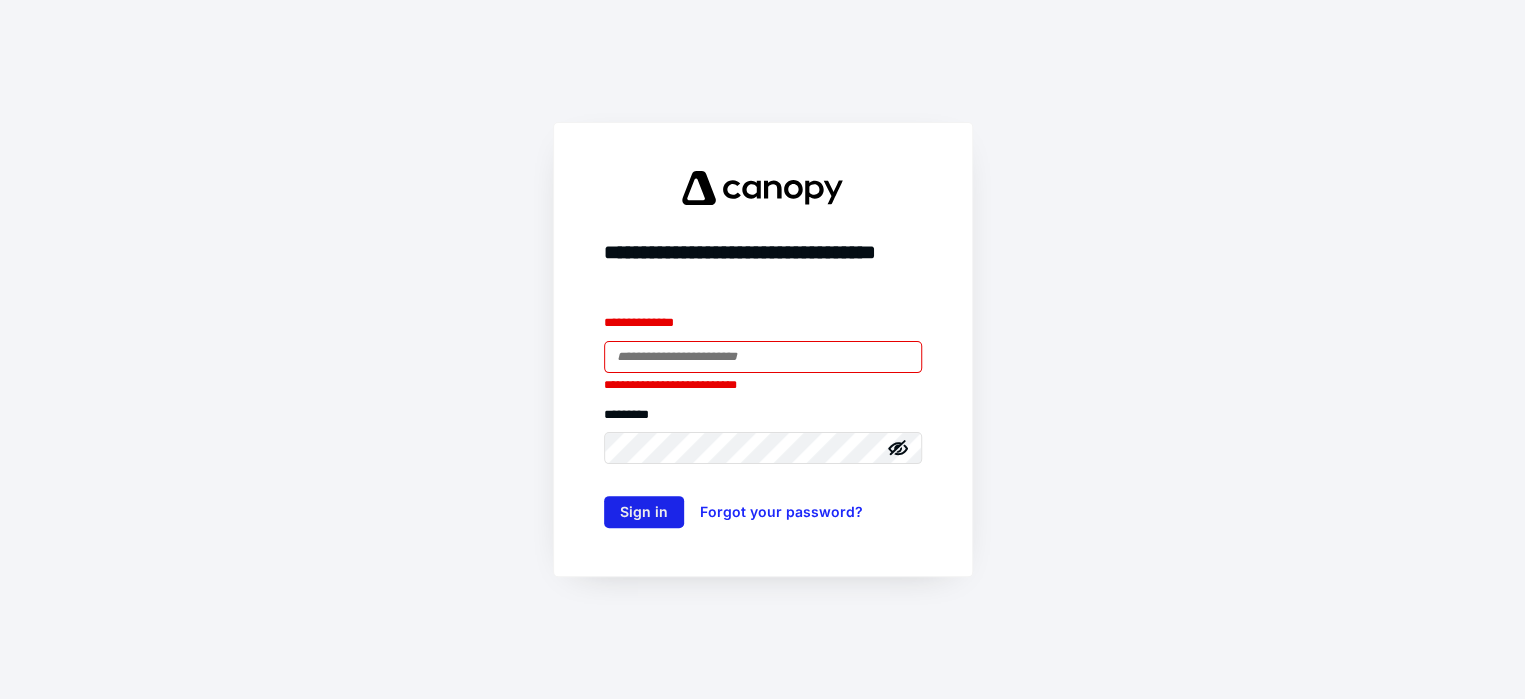 type on "**********" 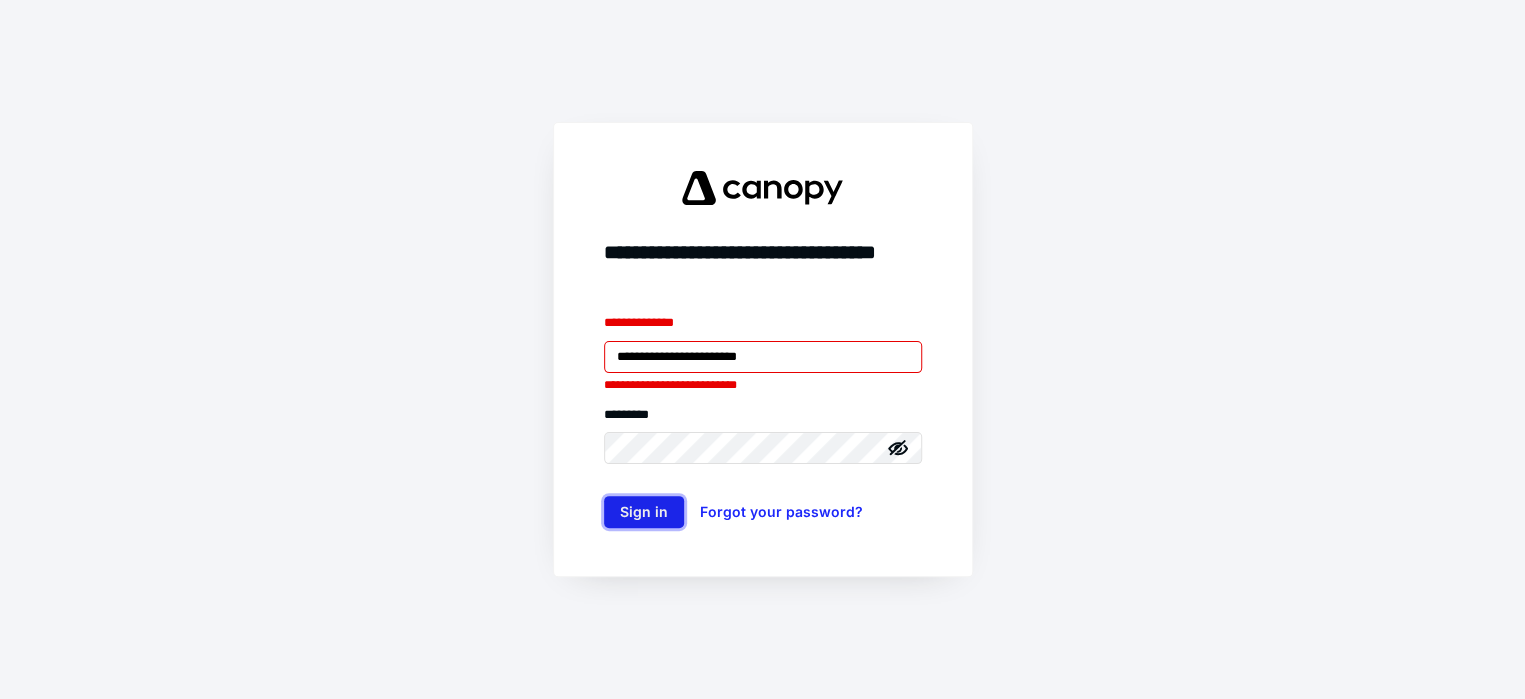 click on "Sign in" at bounding box center [644, 512] 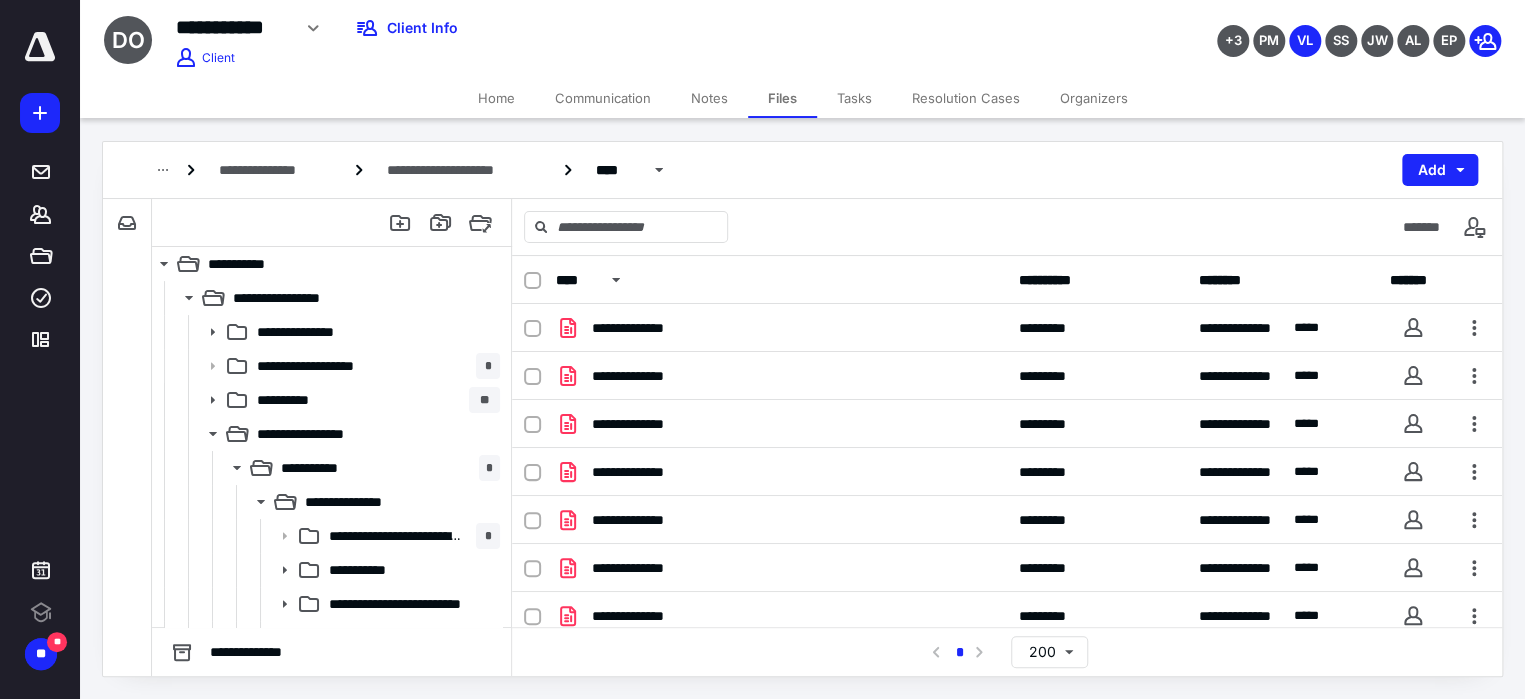 scroll, scrollTop: 0, scrollLeft: 0, axis: both 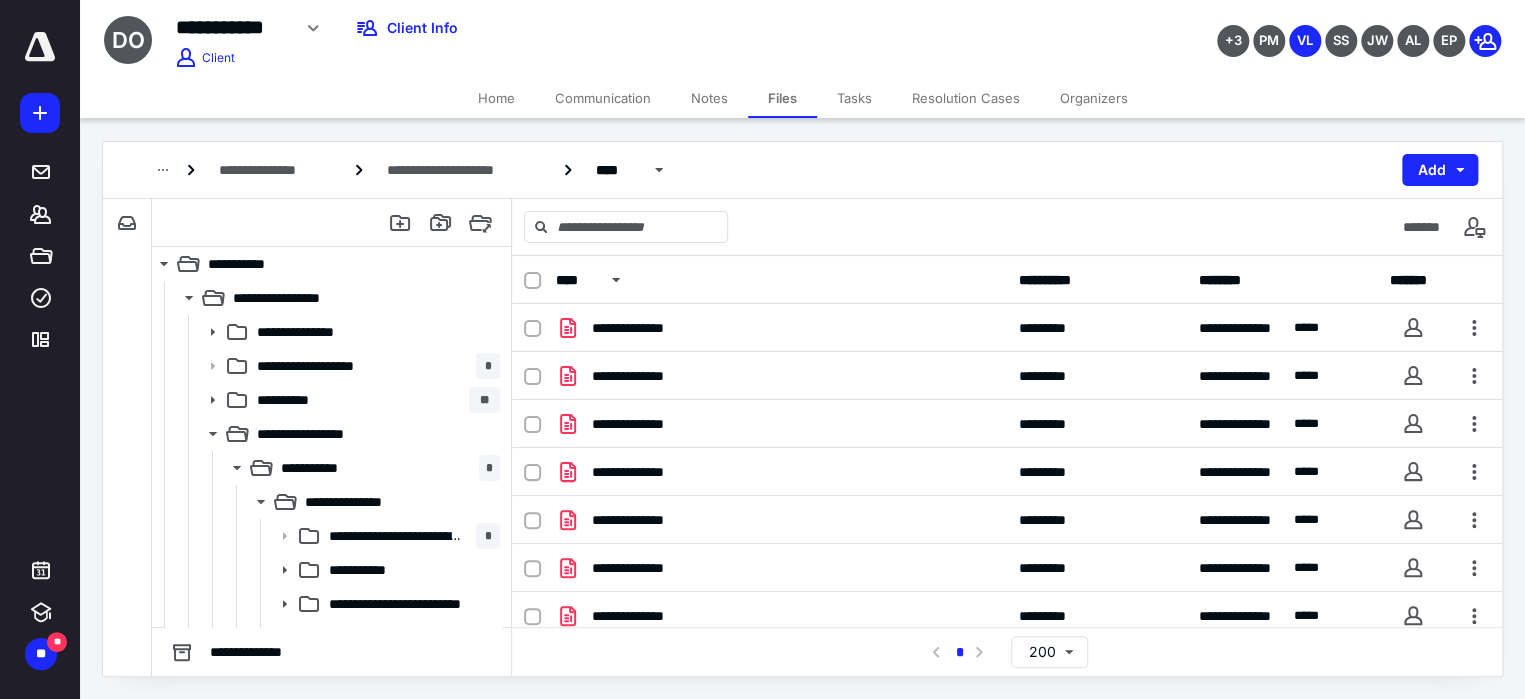 click on "**********" at bounding box center [602, 28] 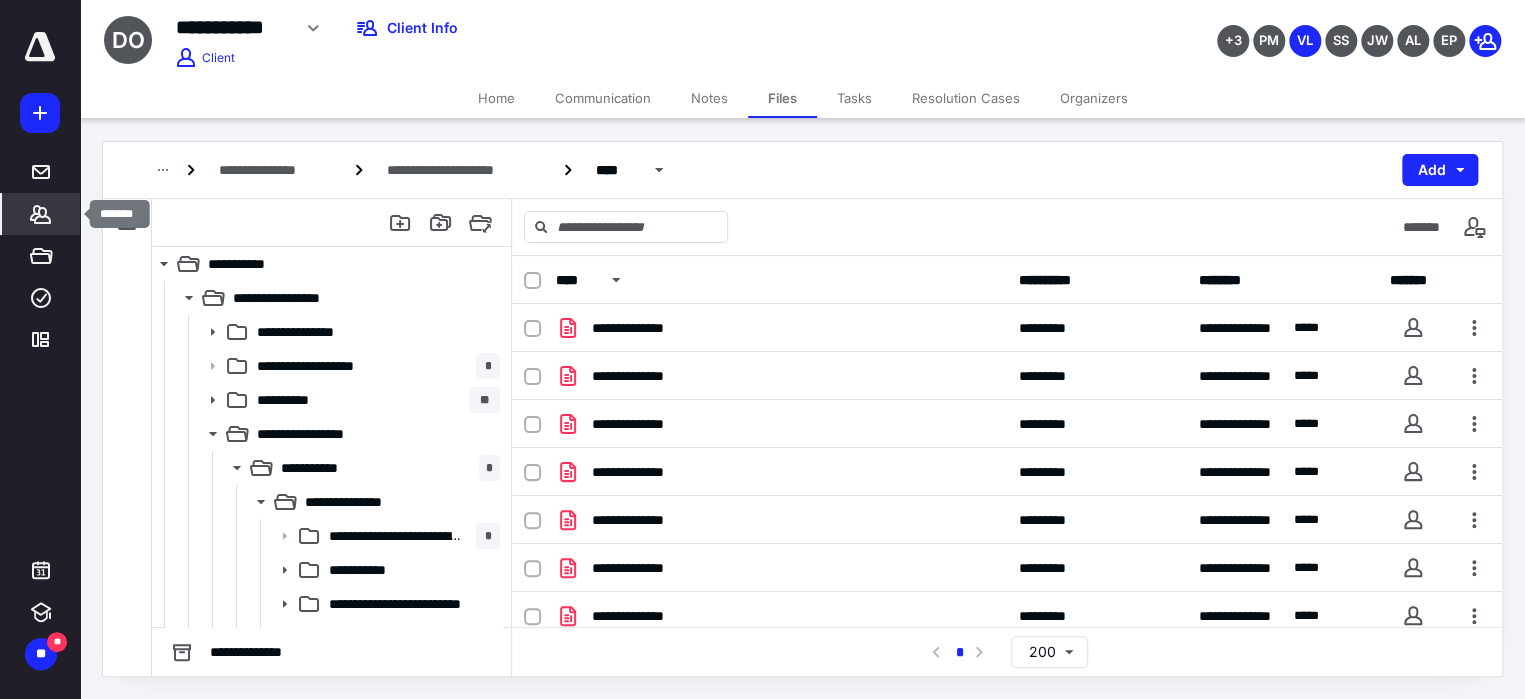 click 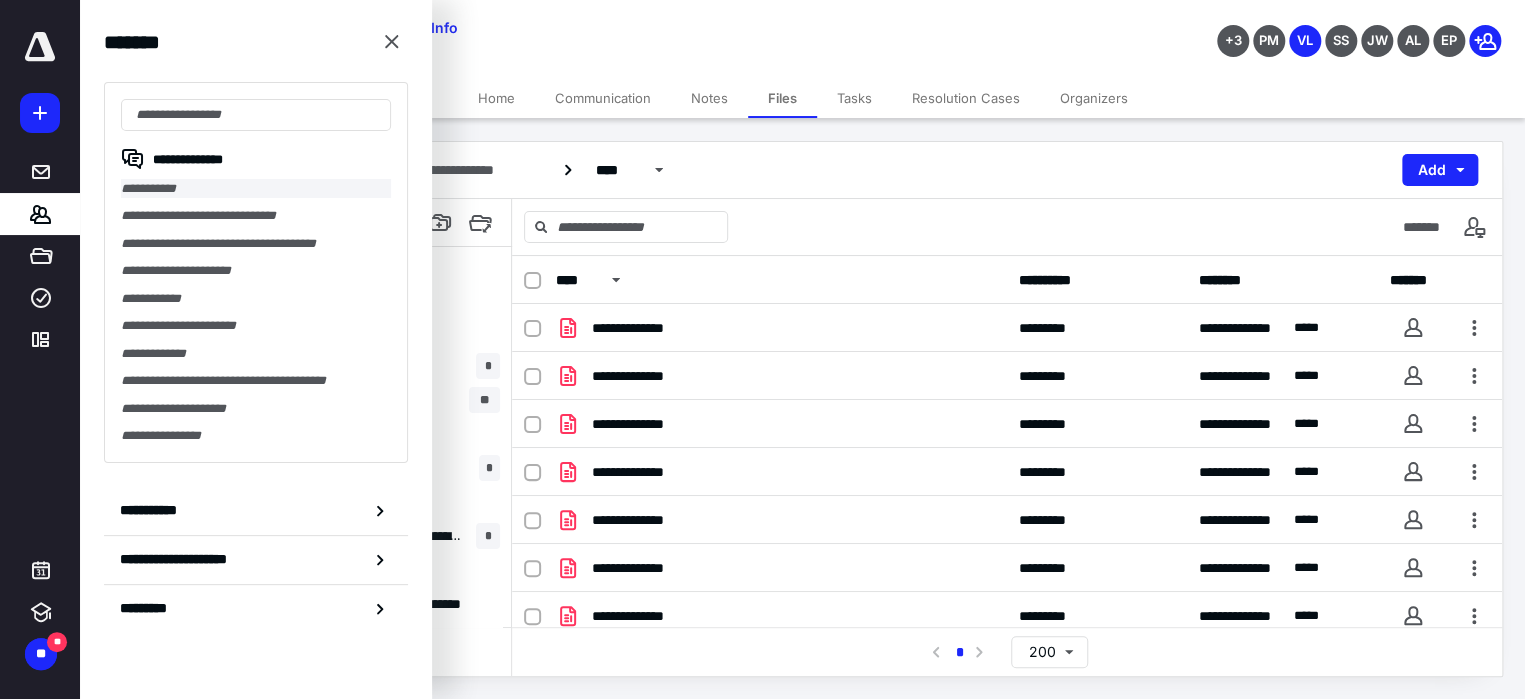 click on "**********" at bounding box center [256, 188] 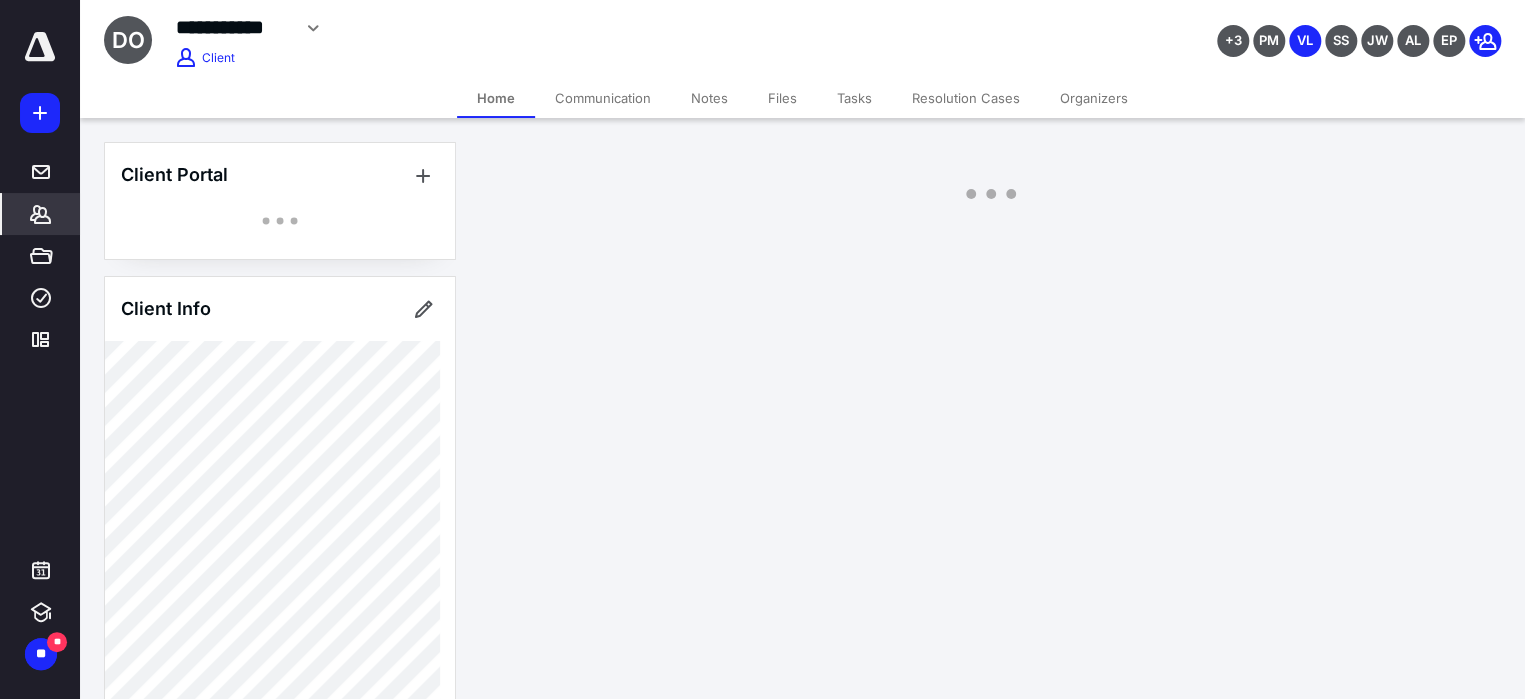 click on "Client Portal" at bounding box center (280, 175) 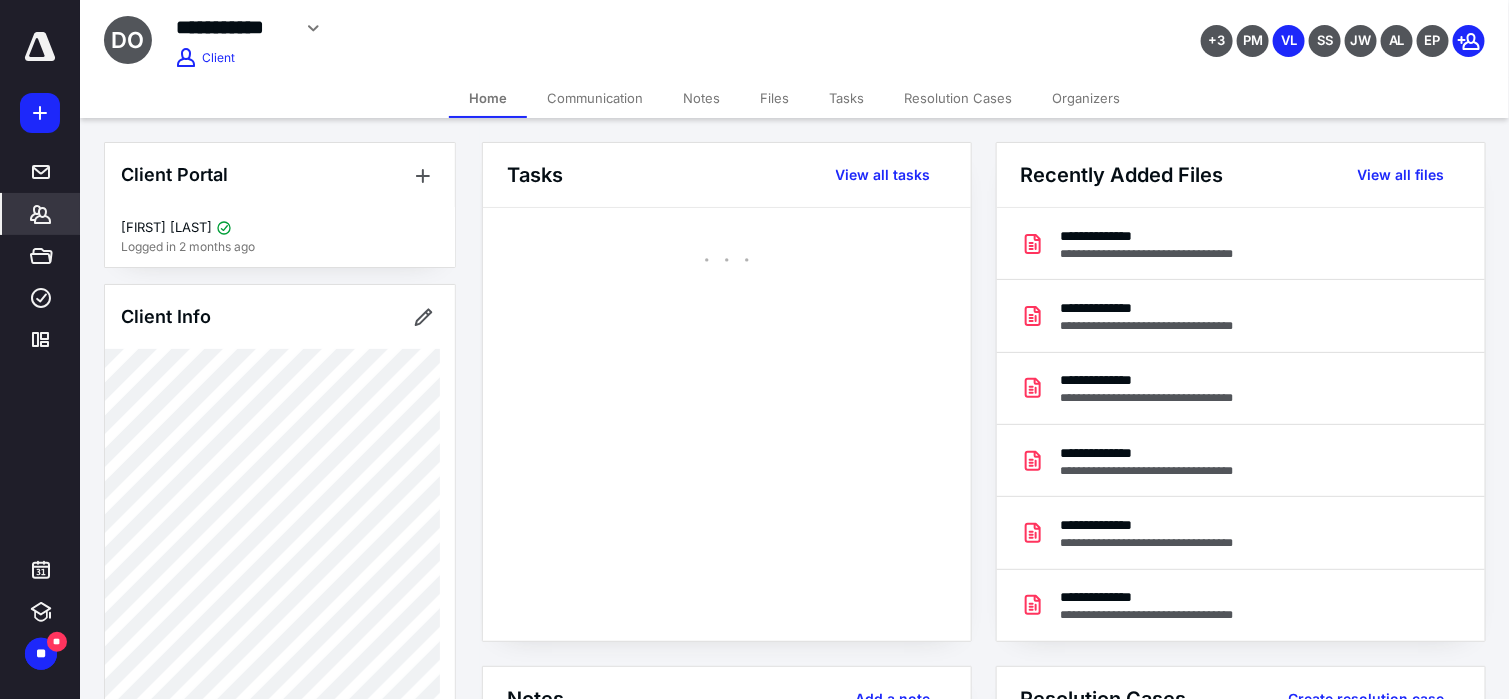click on "*******" at bounding box center (41, 214) 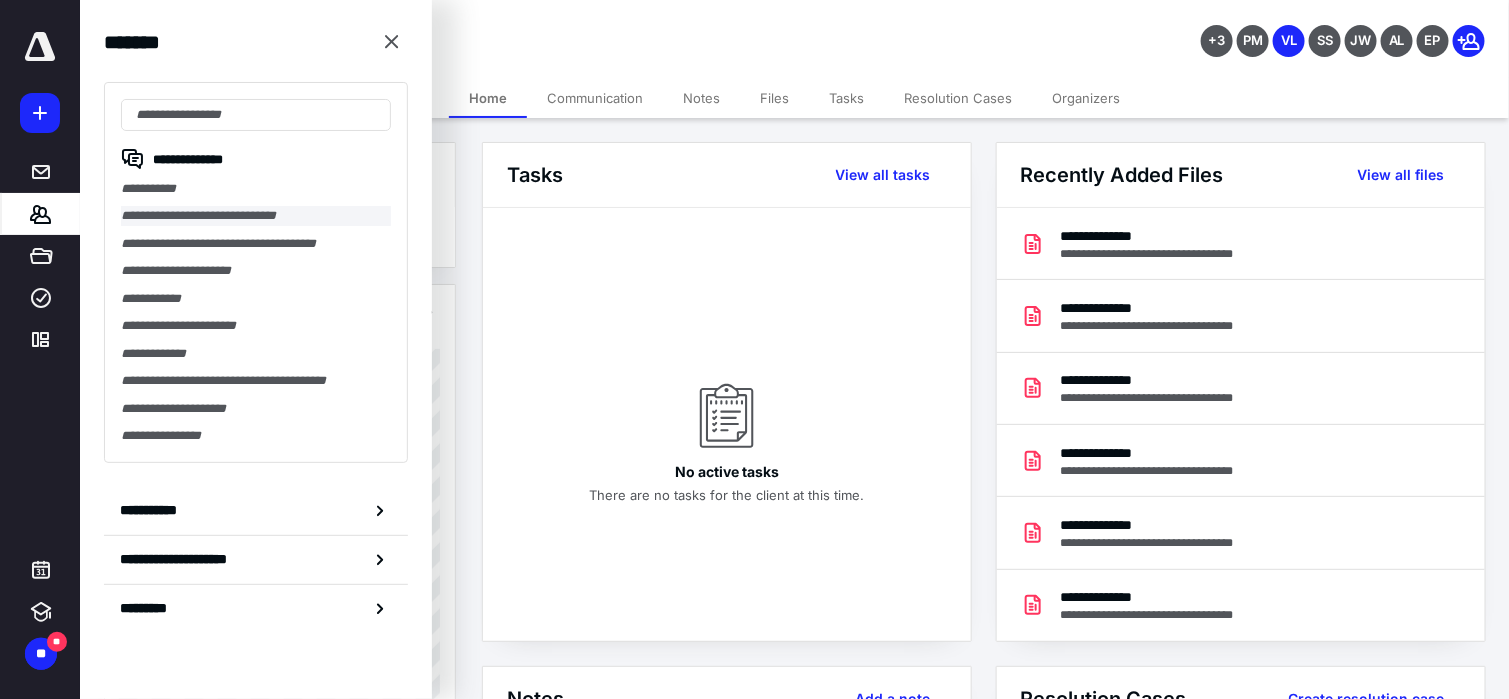 click on "**********" at bounding box center [256, 215] 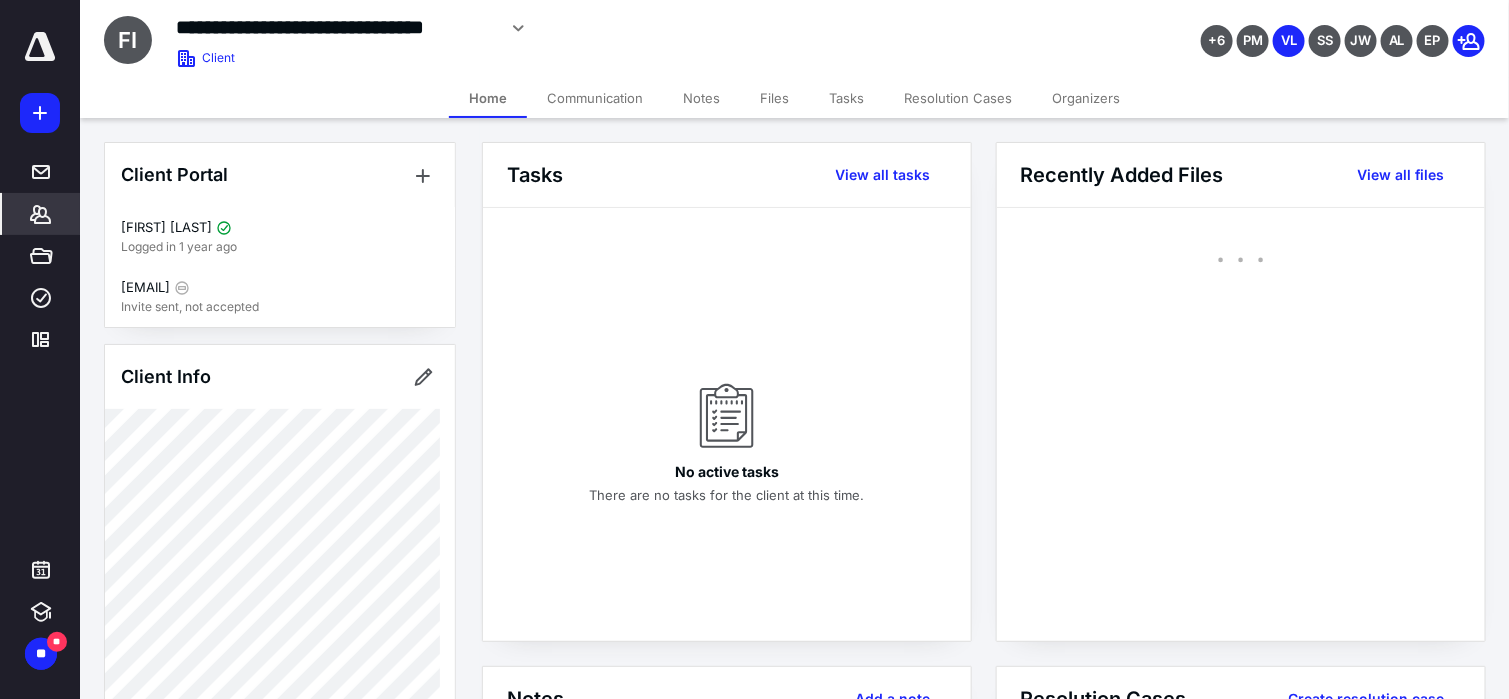 click on "Tasks" at bounding box center (846, 98) 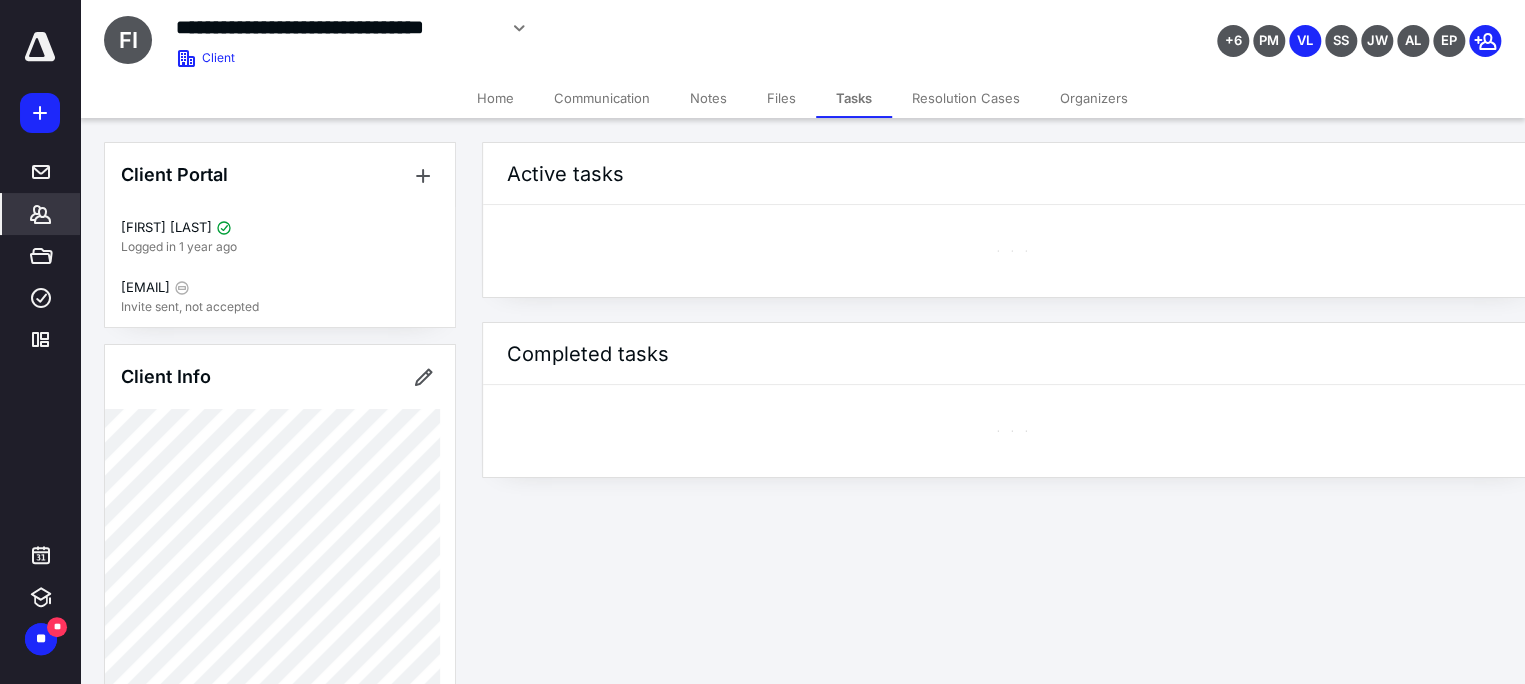 click on "Files" at bounding box center (781, 98) 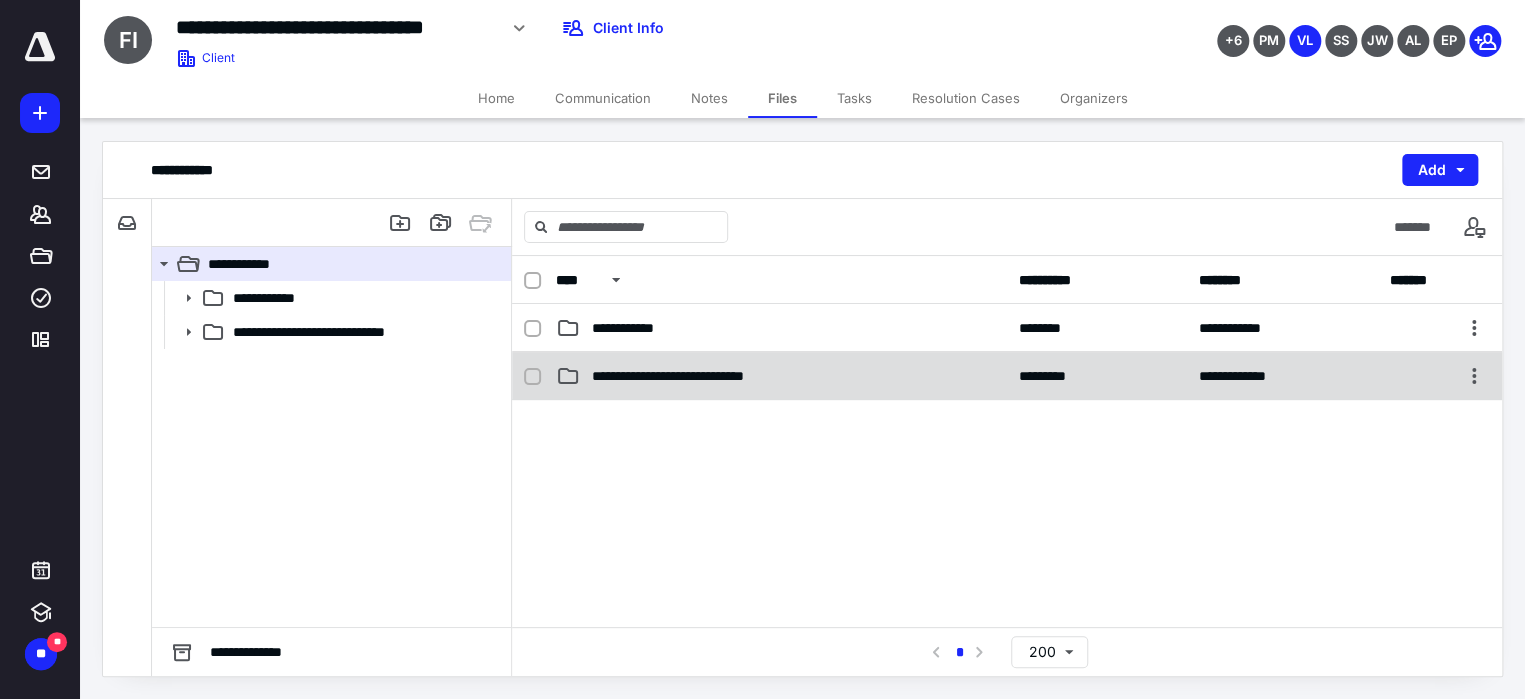 click on "**********" at bounding box center (781, 376) 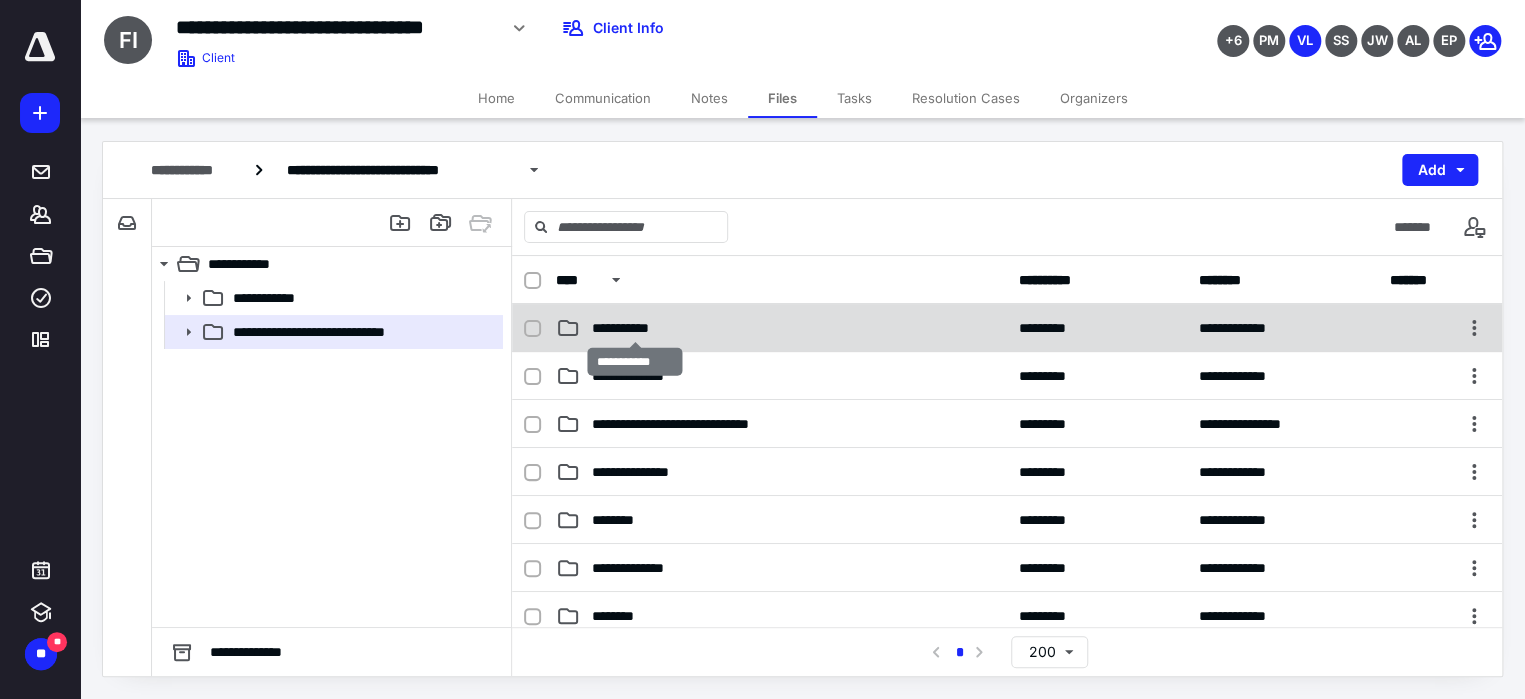click on "**********" at bounding box center [635, 328] 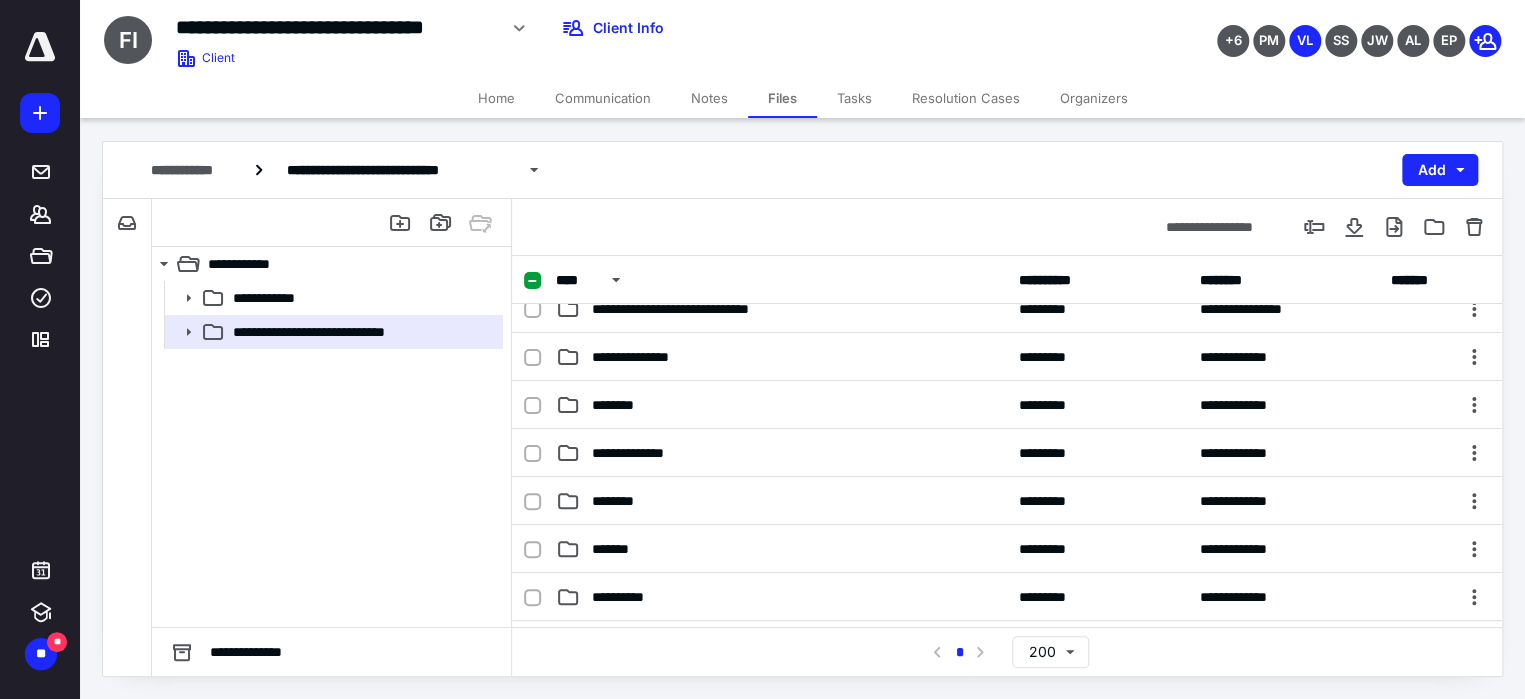 scroll, scrollTop: 200, scrollLeft: 0, axis: vertical 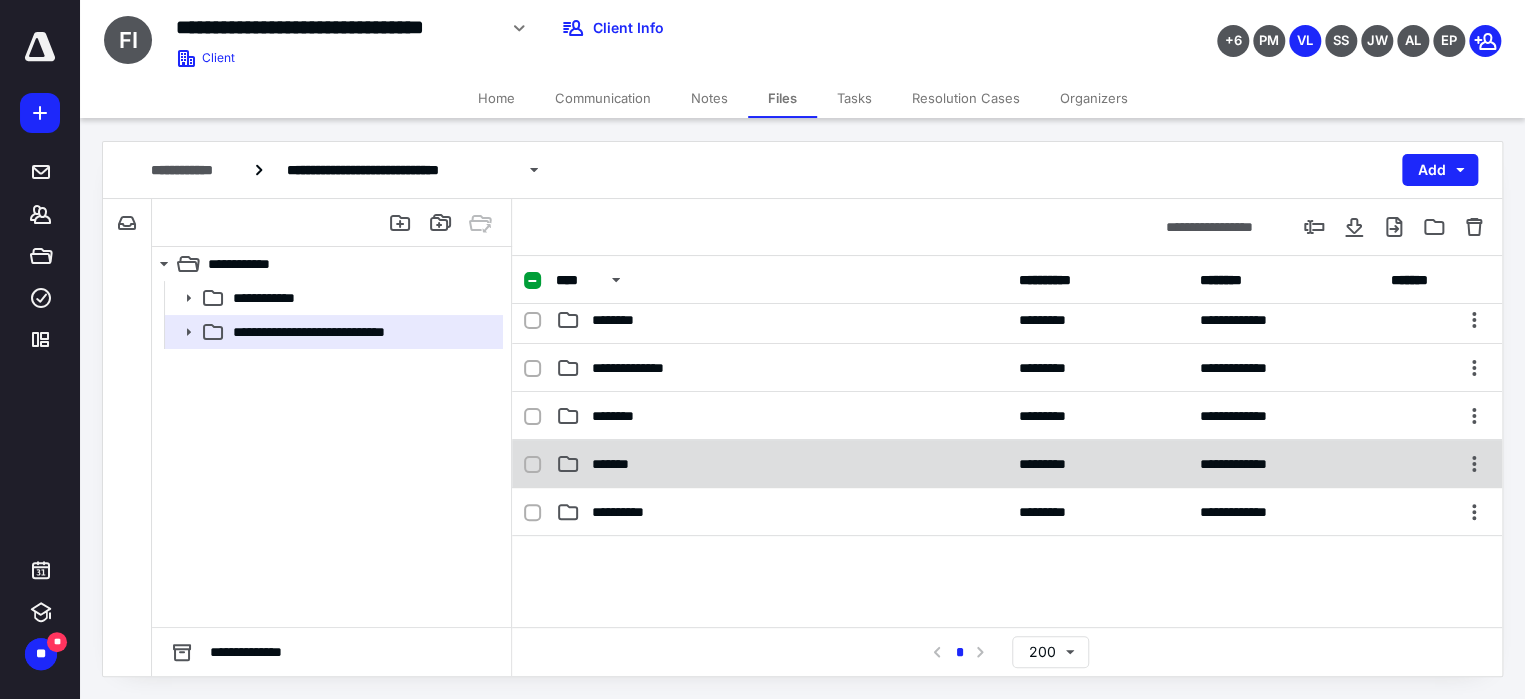 click on "**********" at bounding box center (1007, 464) 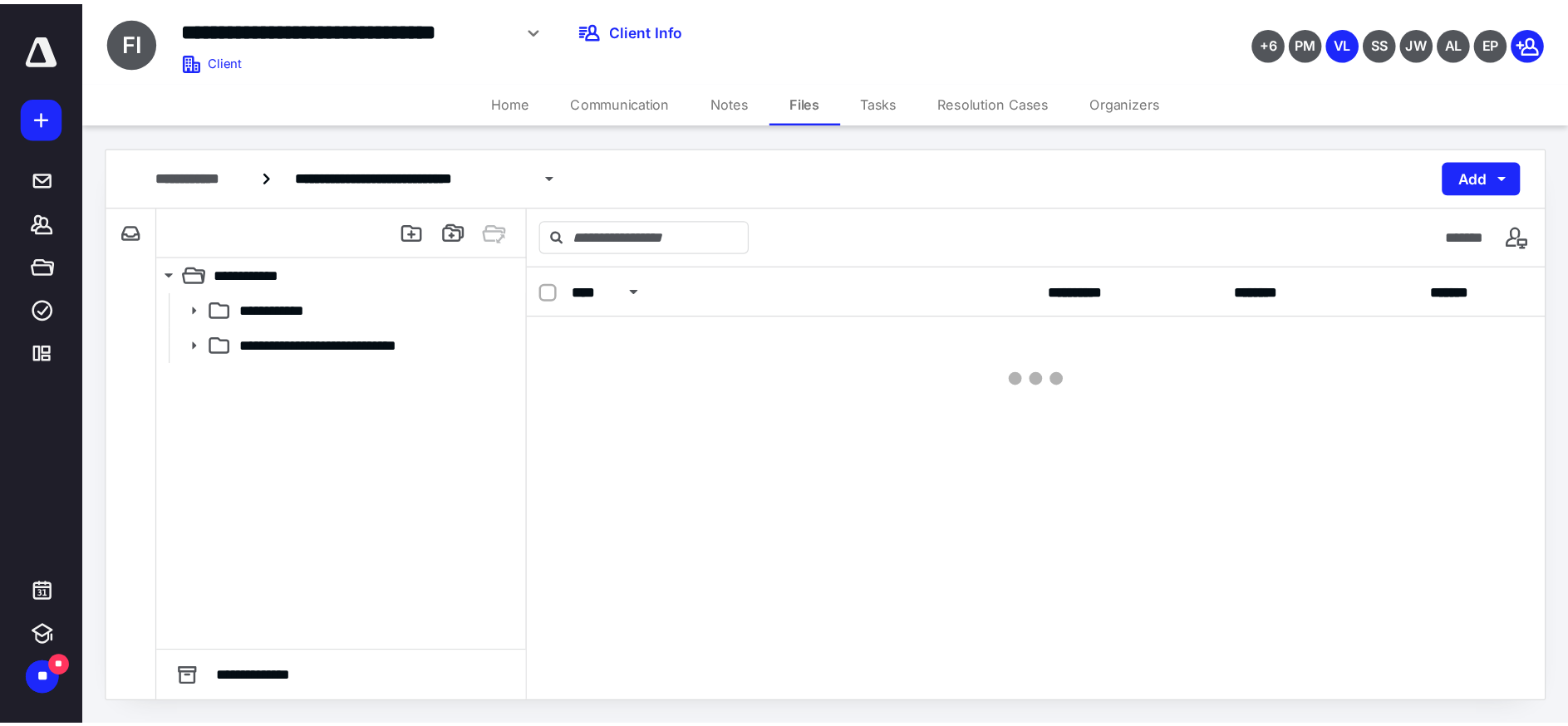 scroll, scrollTop: 0, scrollLeft: 0, axis: both 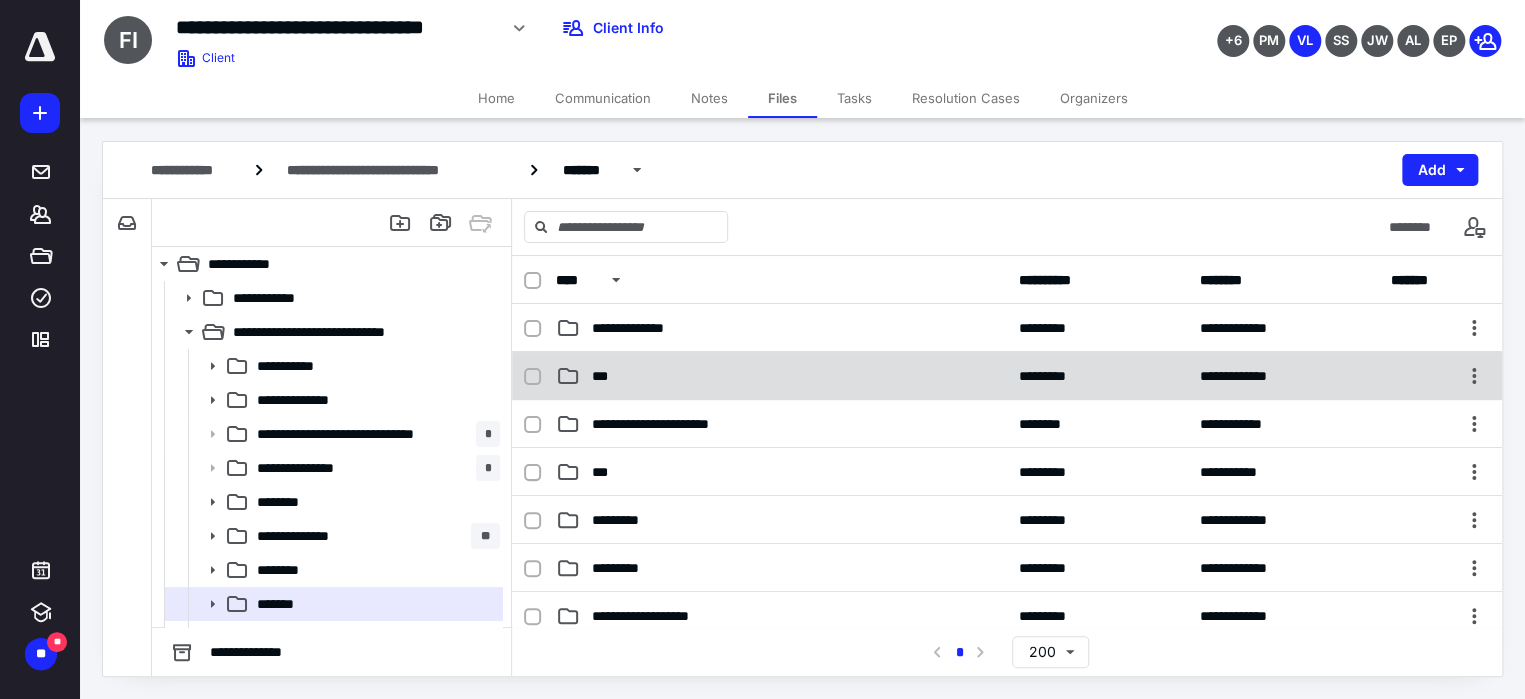 click on "***" at bounding box center (781, 376) 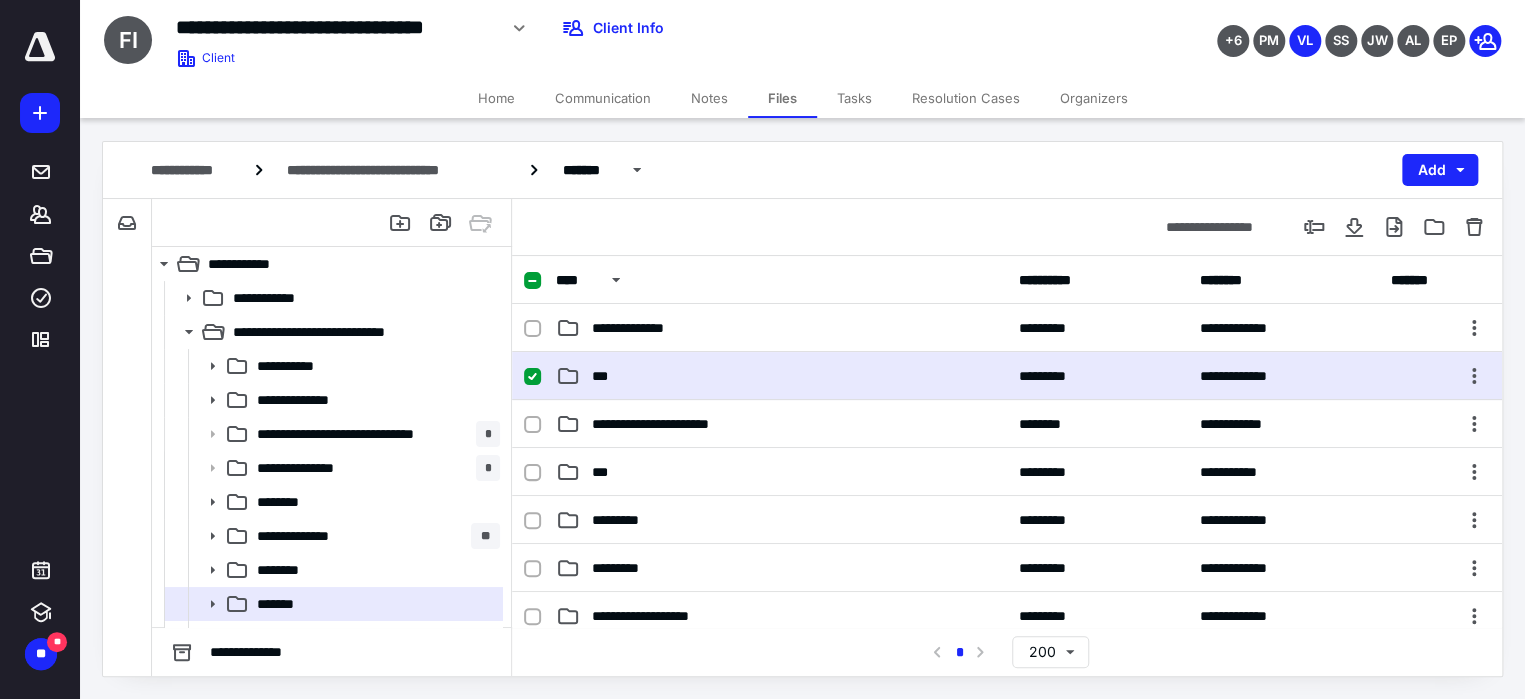 click on "***" at bounding box center (781, 376) 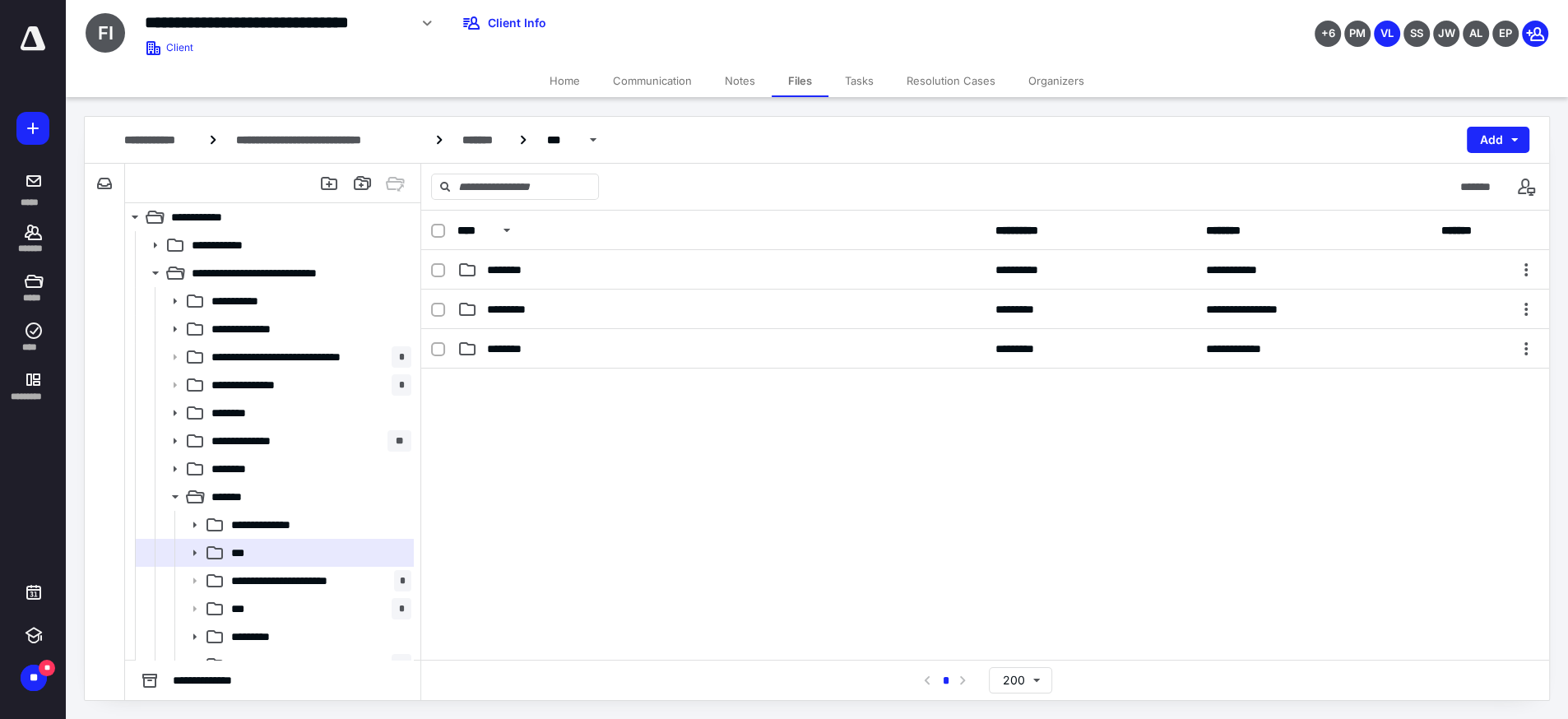 click at bounding box center [985, 492] 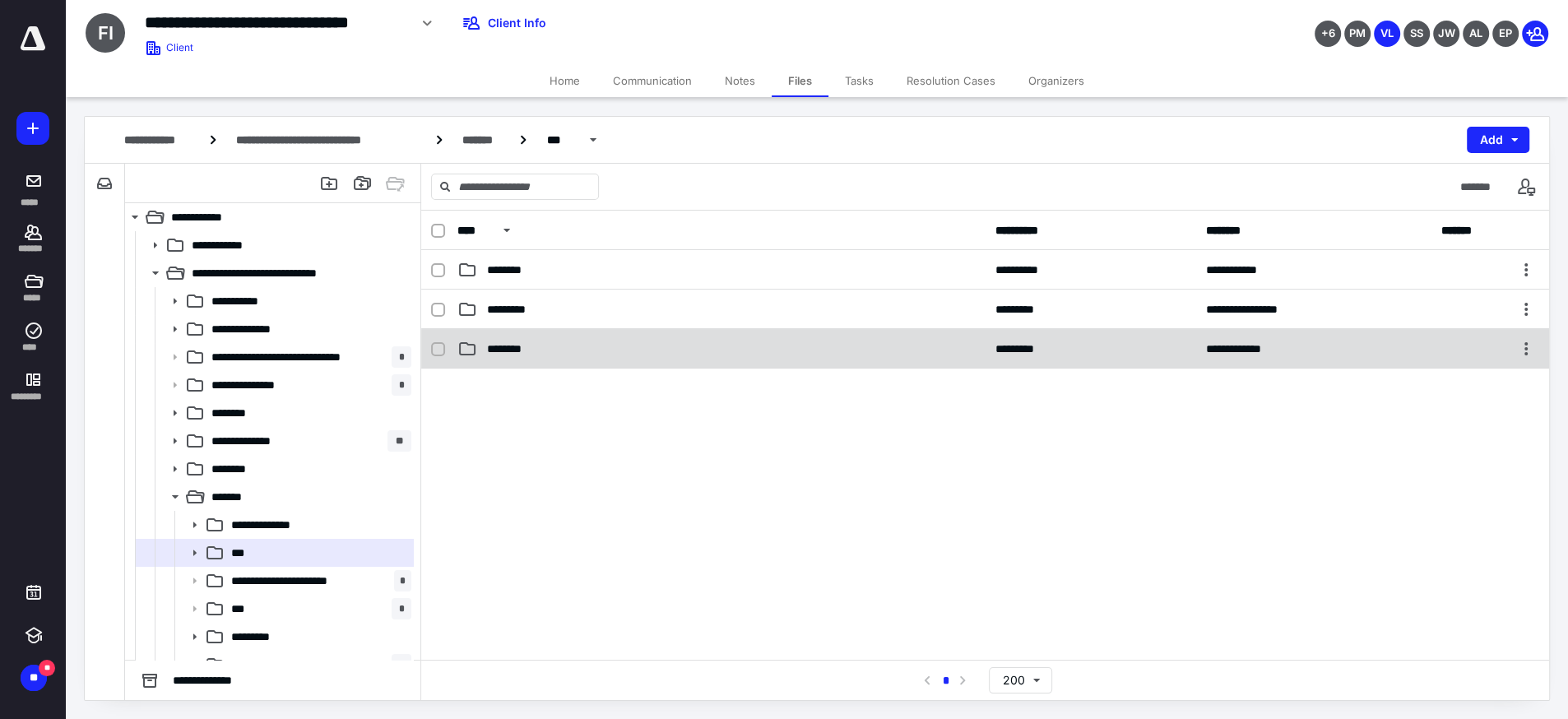 click on "********" at bounding box center (721, 349) 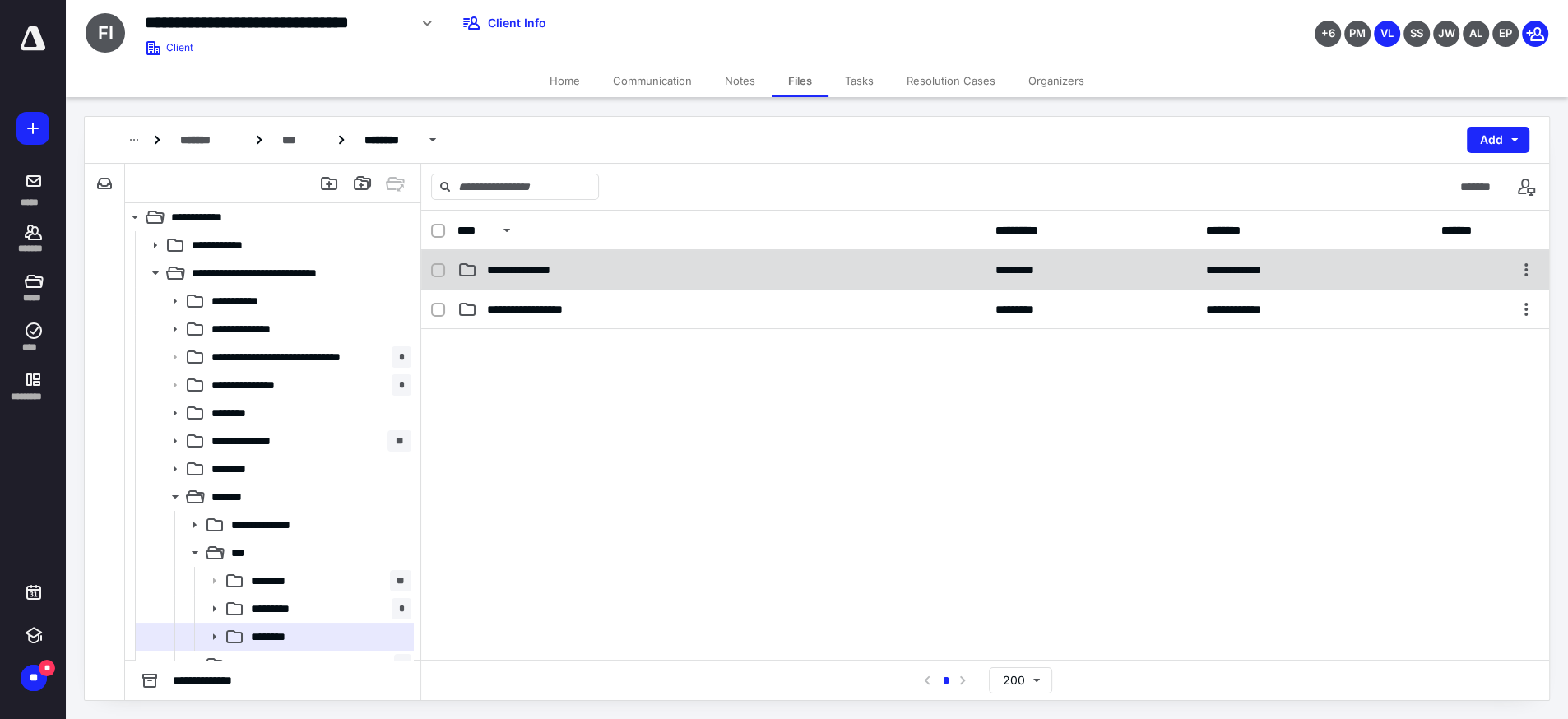 click on "**********" at bounding box center [527, 270] 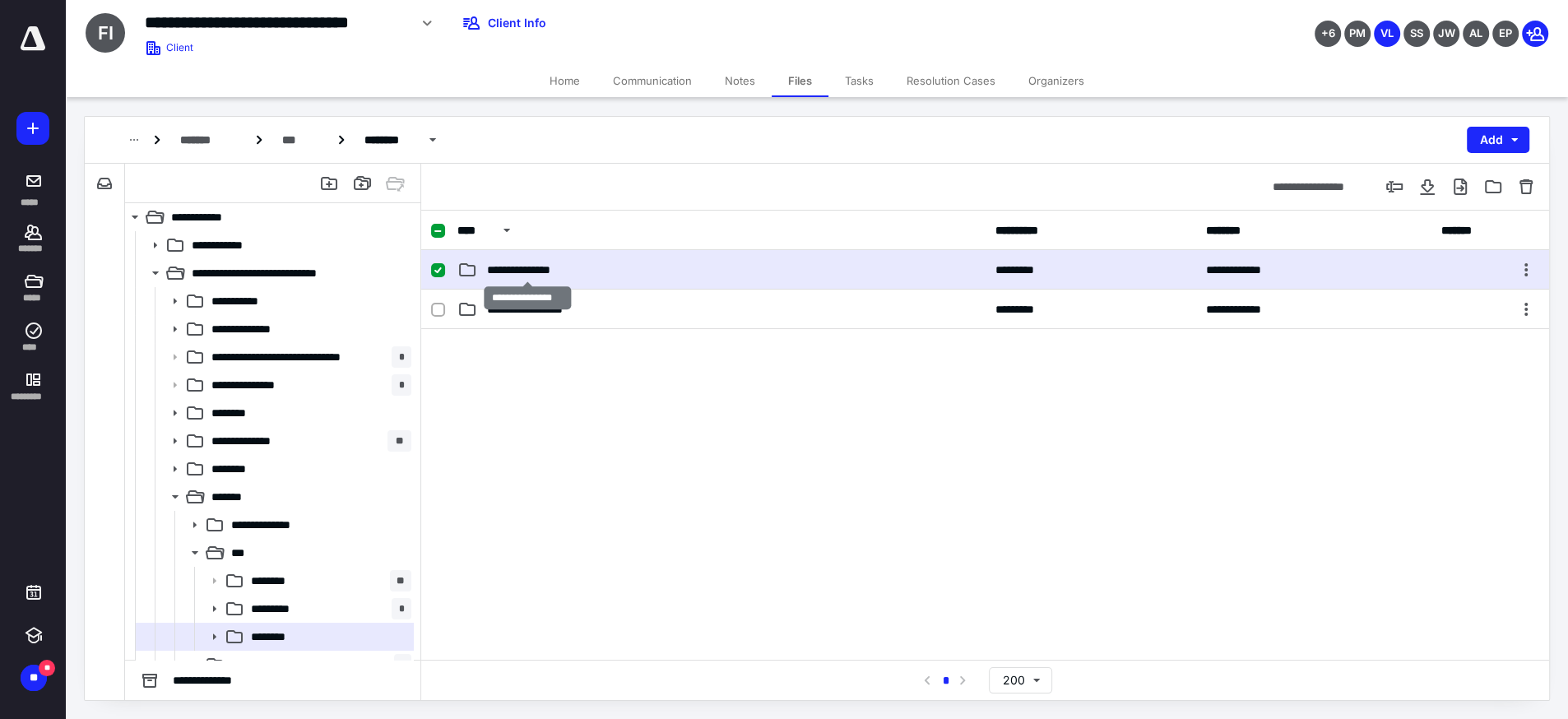 click on "**********" at bounding box center (527, 270) 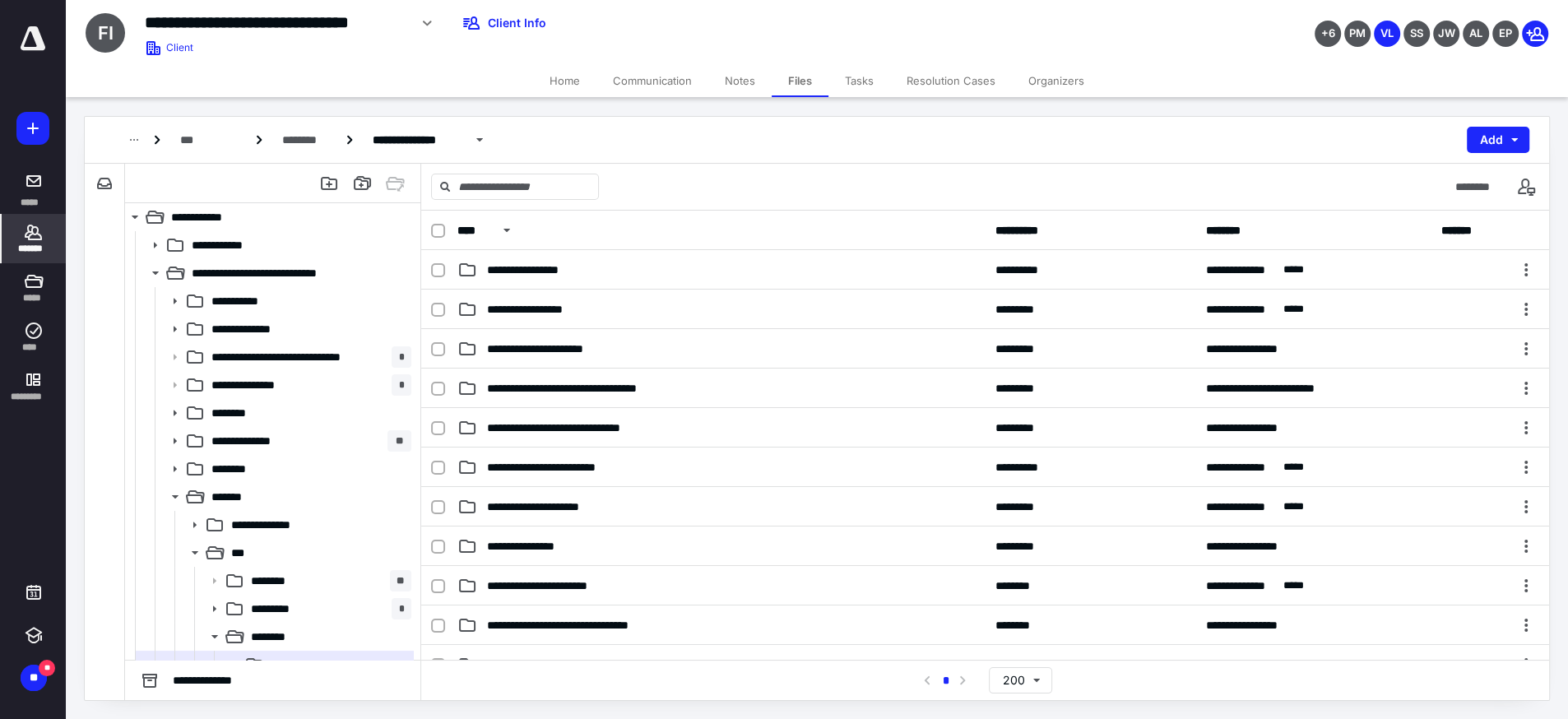 click on "*******" at bounding box center [34, 239] 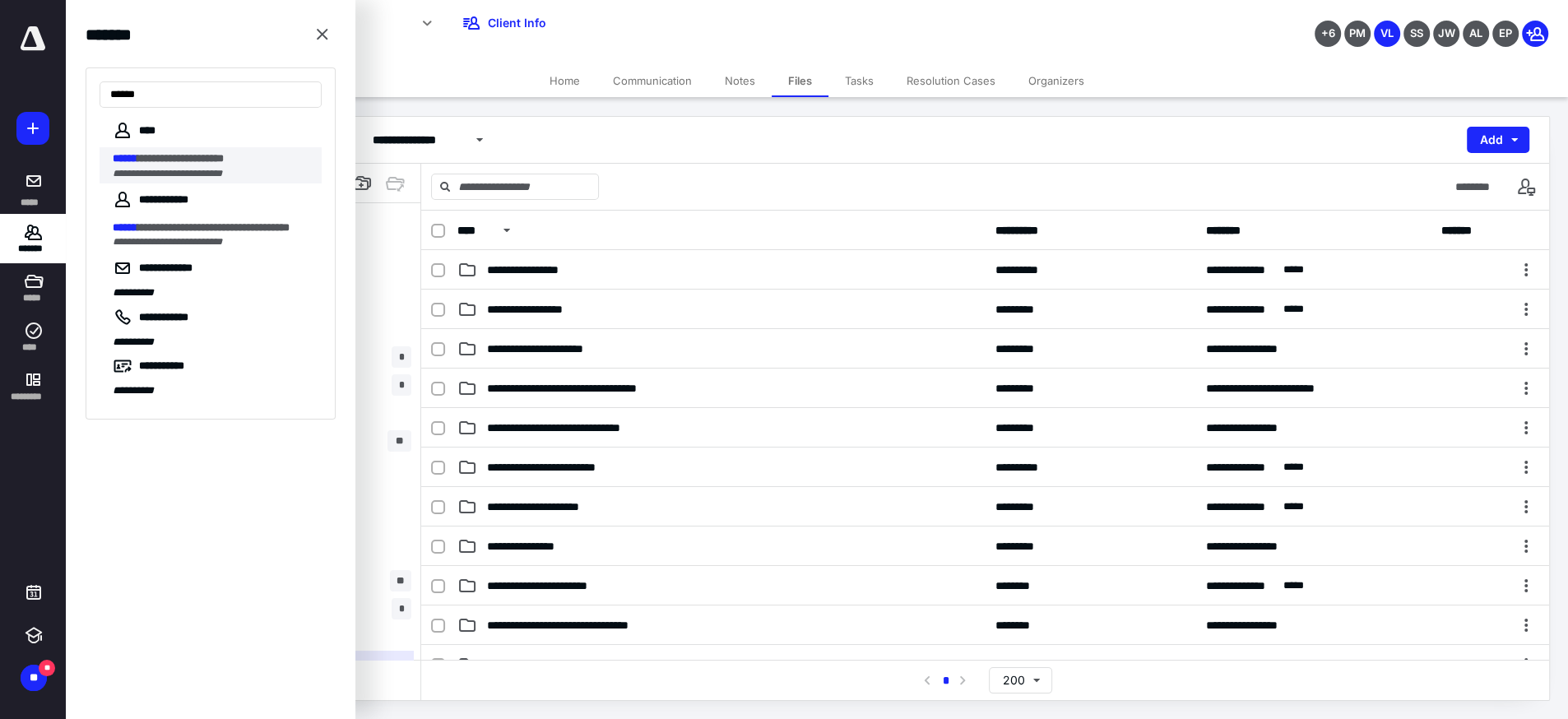 type on "******" 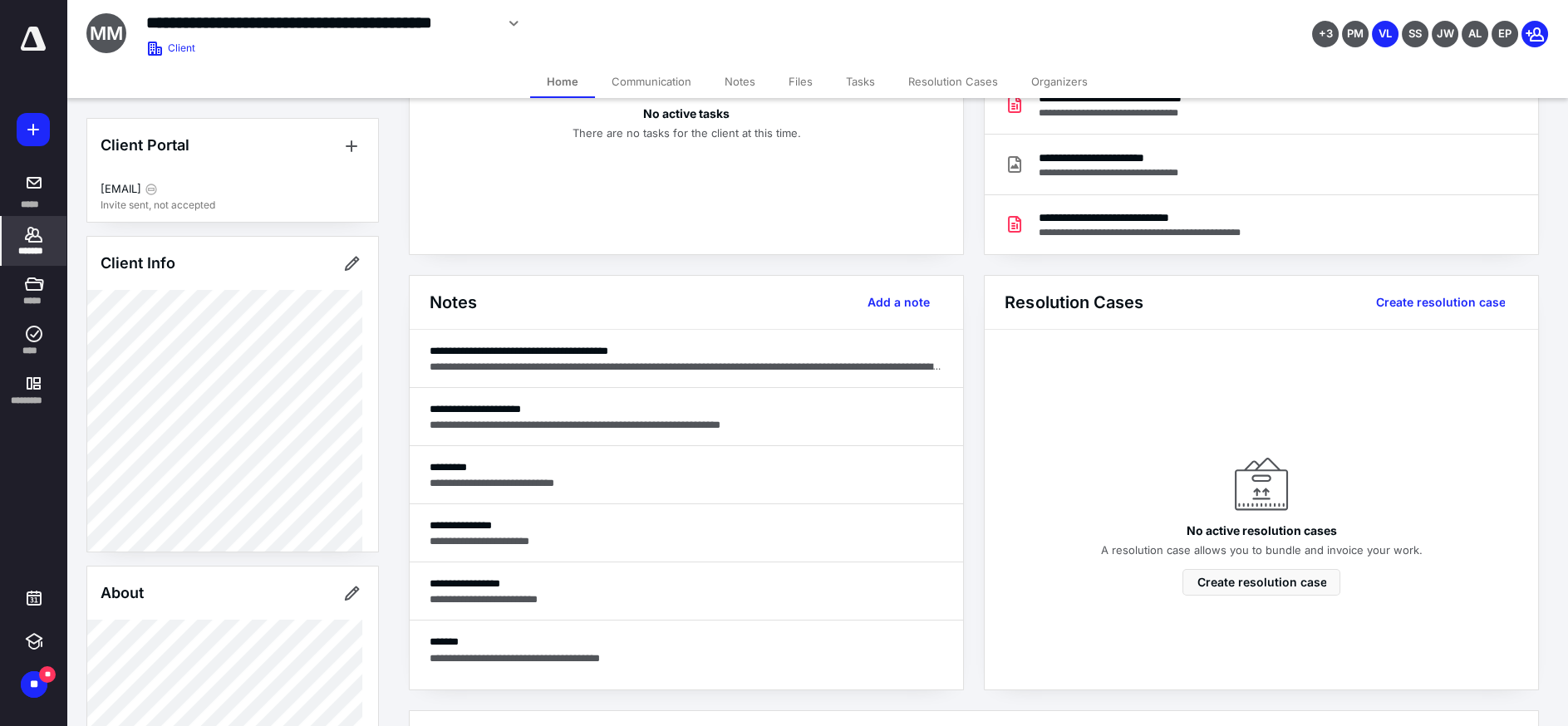 scroll, scrollTop: 311, scrollLeft: 0, axis: vertical 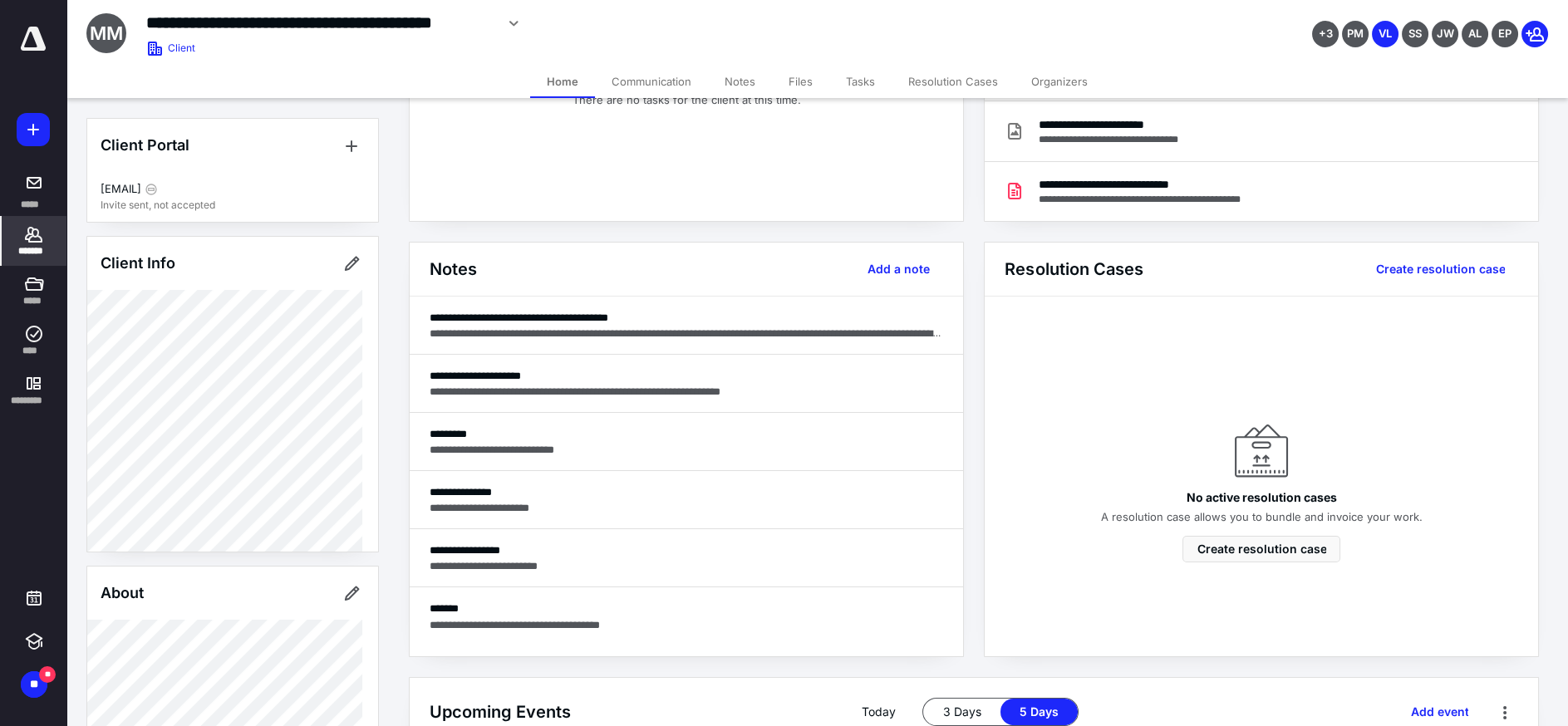 click on "**********" at bounding box center [974, 242] 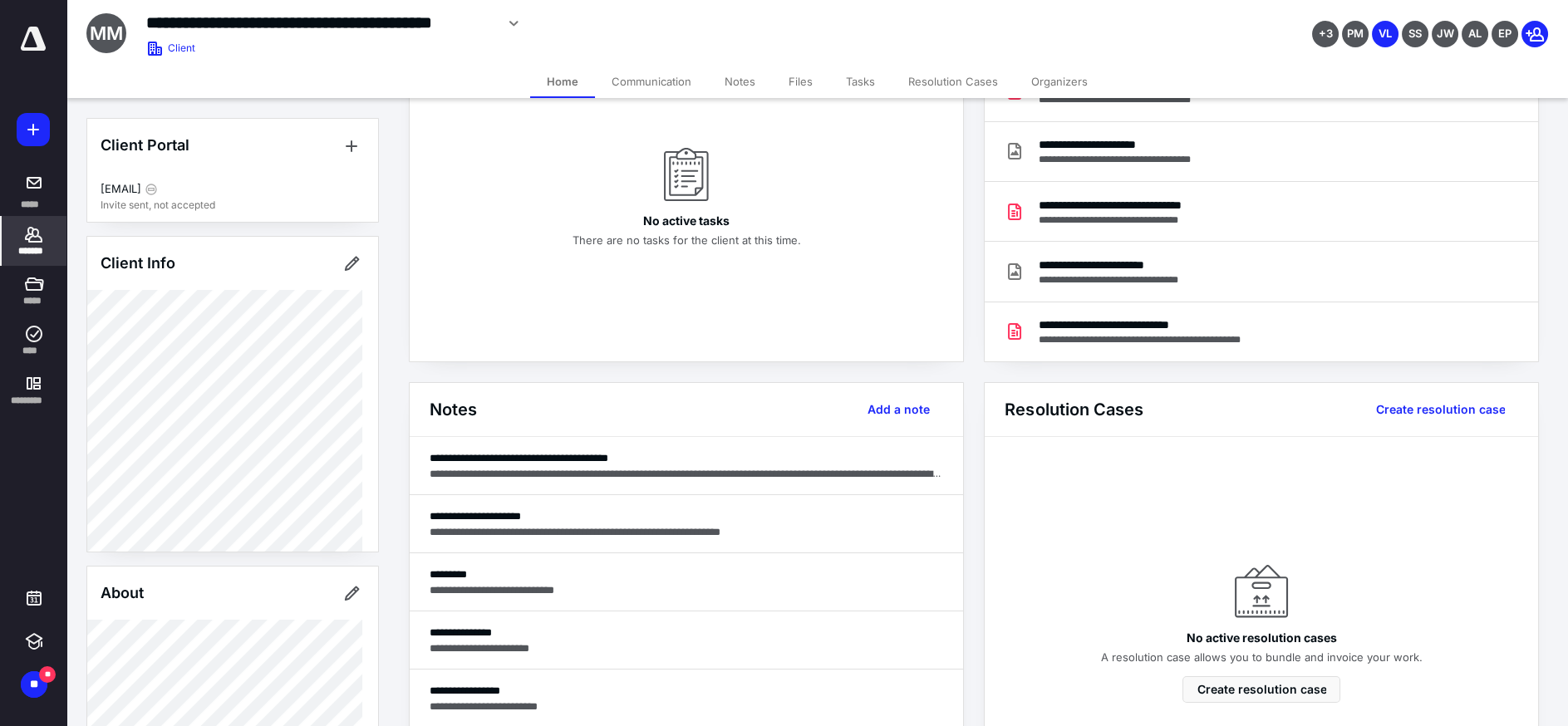 scroll, scrollTop: 0, scrollLeft: 0, axis: both 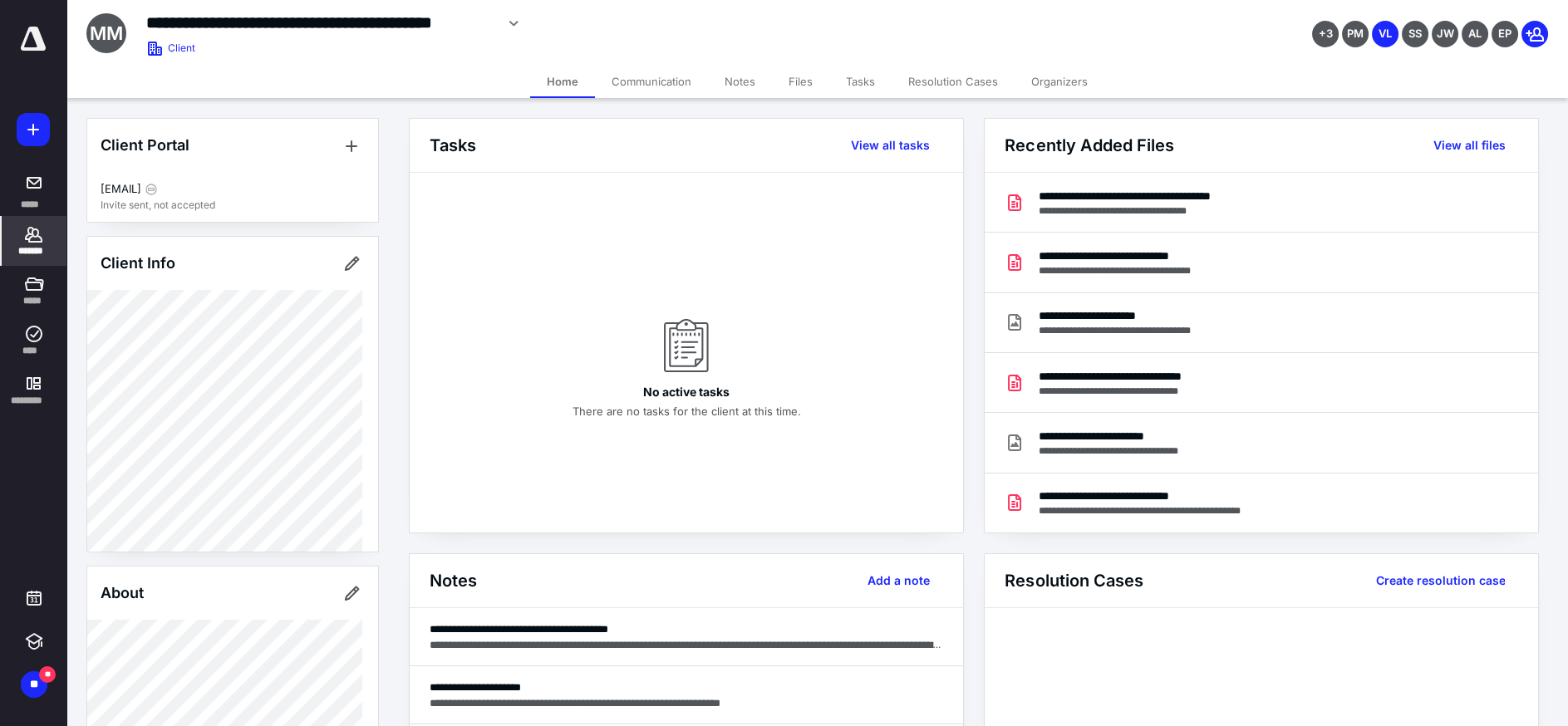 click on "Home Communication Notes Files Tasks Resolution Cases Organizers" at bounding box center [817, 81] 